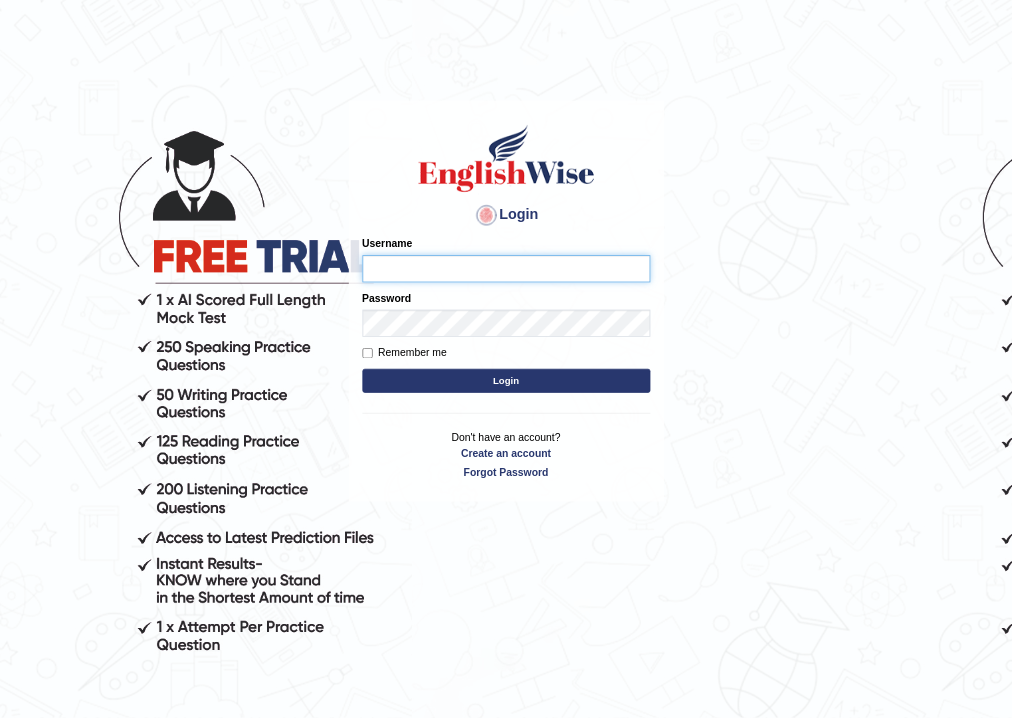 scroll, scrollTop: 0, scrollLeft: 0, axis: both 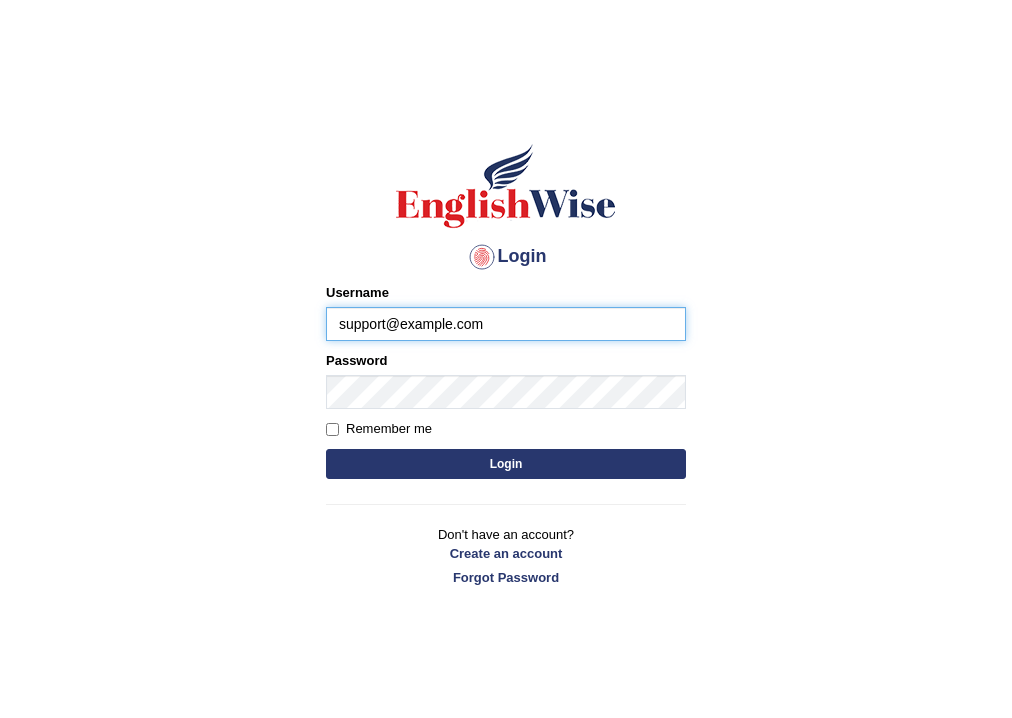 type on "parwin_parramatta" 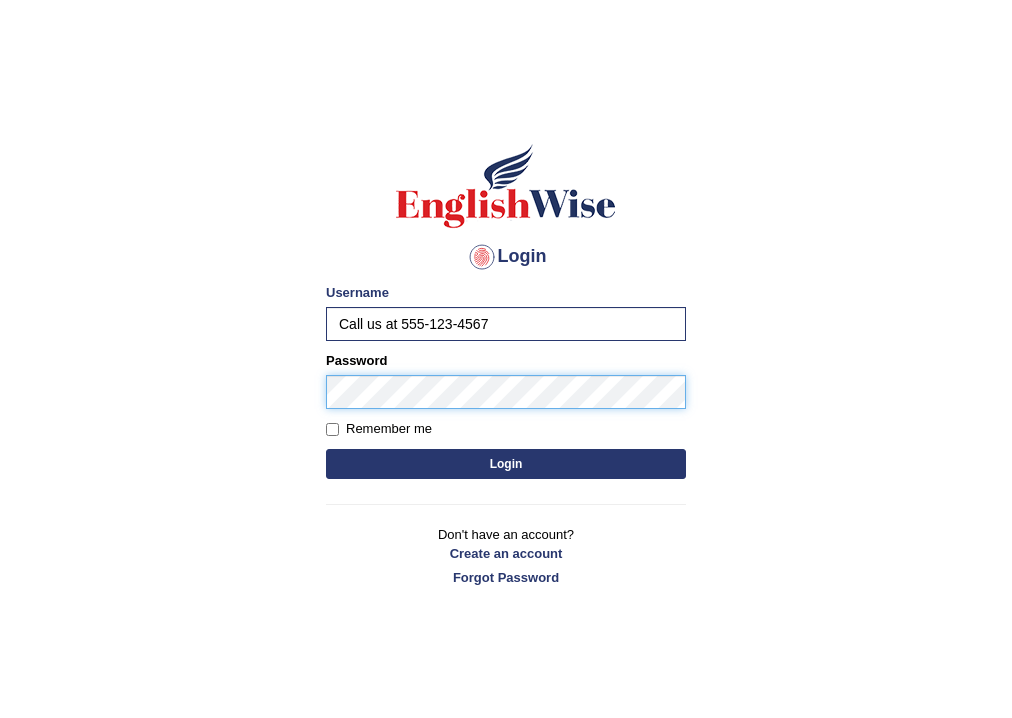 click on "Login" at bounding box center [506, 464] 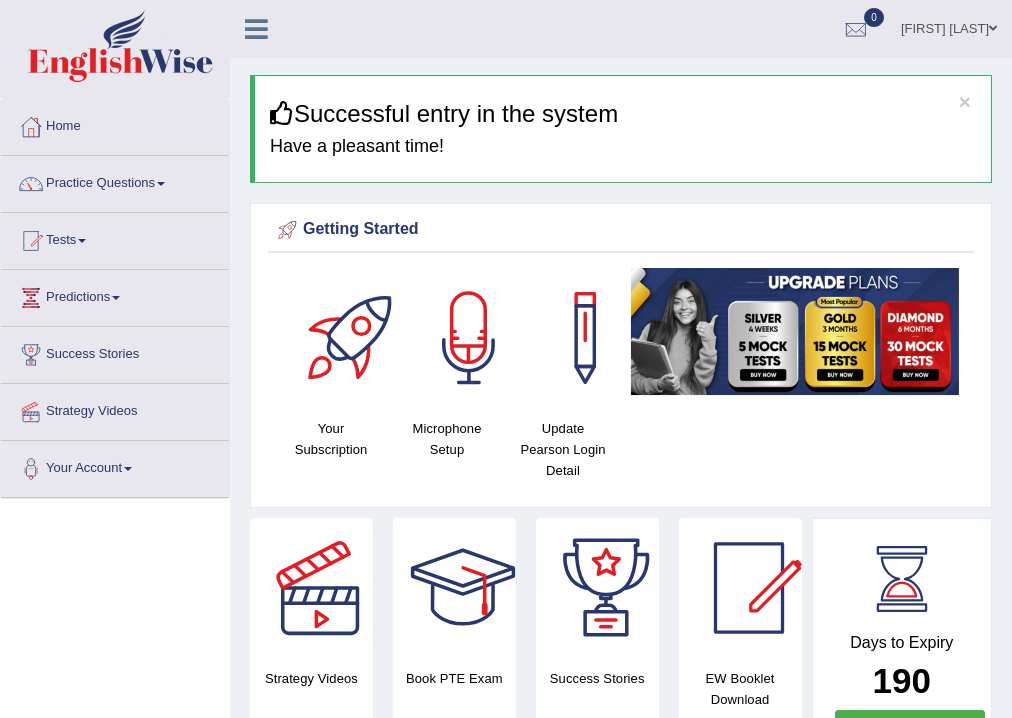 scroll, scrollTop: 0, scrollLeft: 0, axis: both 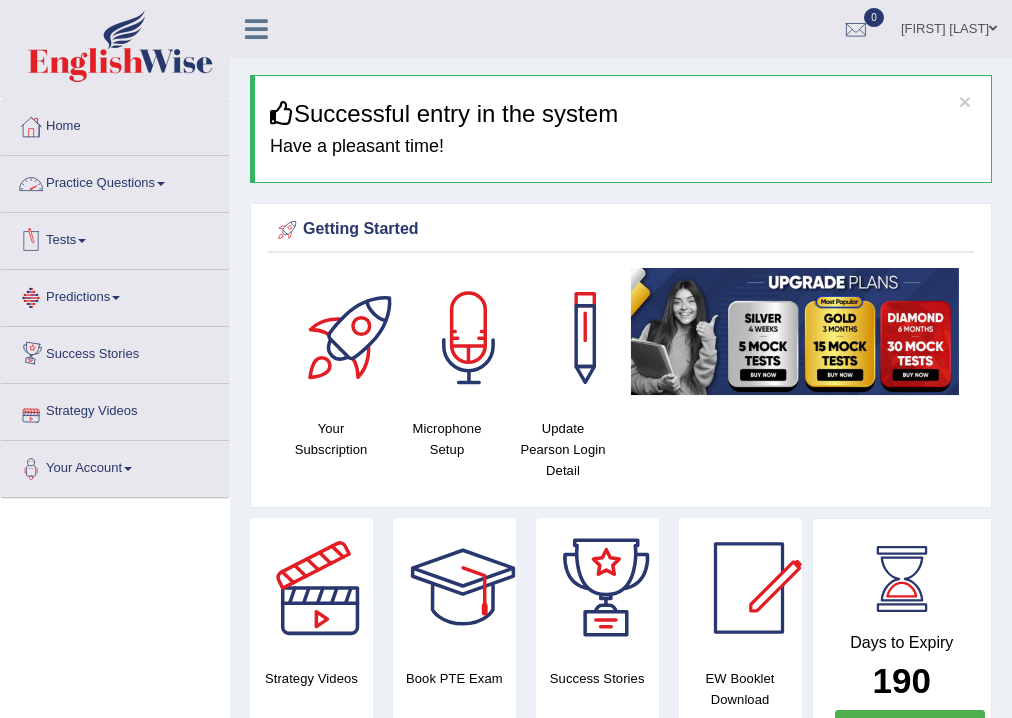 click on "Practice Questions" at bounding box center (115, 181) 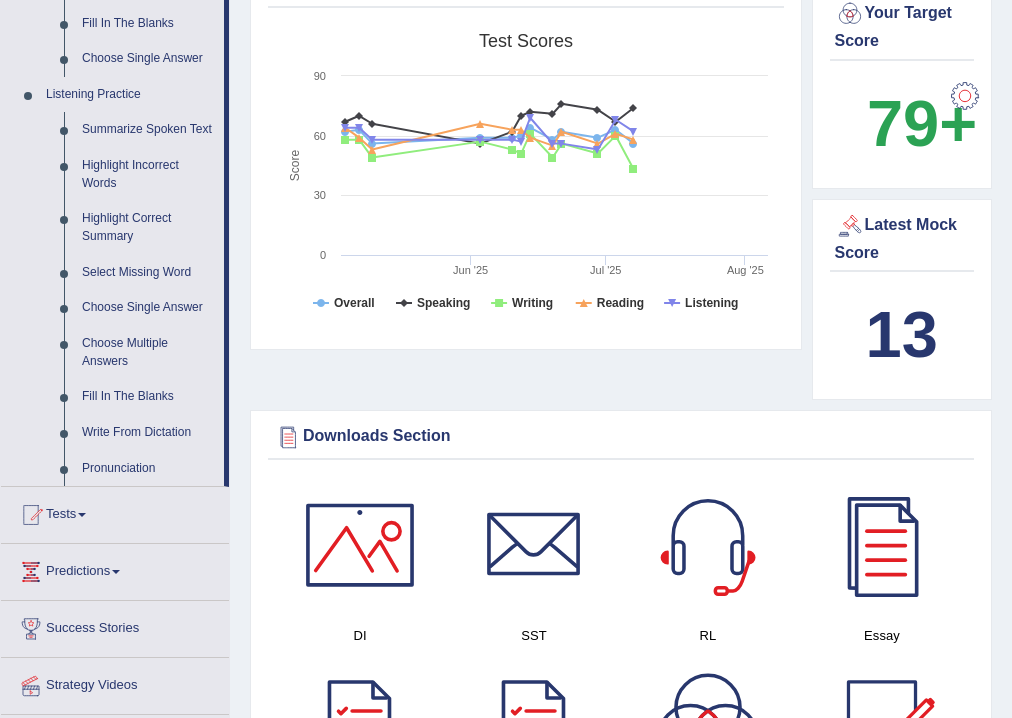scroll, scrollTop: 880, scrollLeft: 0, axis: vertical 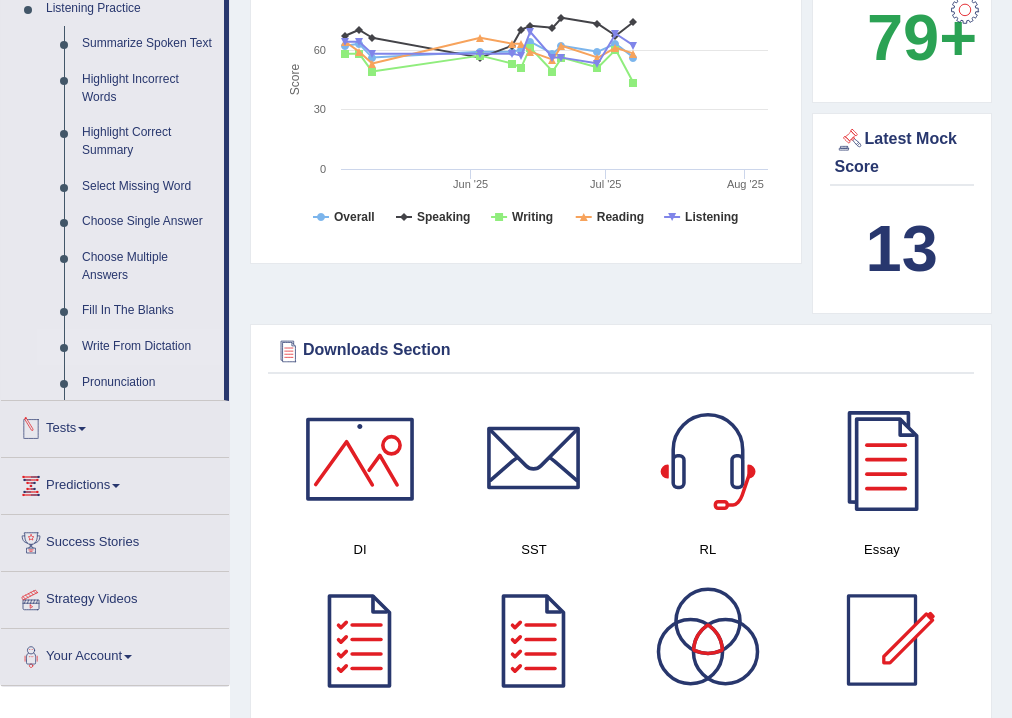 click on "Write From Dictation" at bounding box center [148, 347] 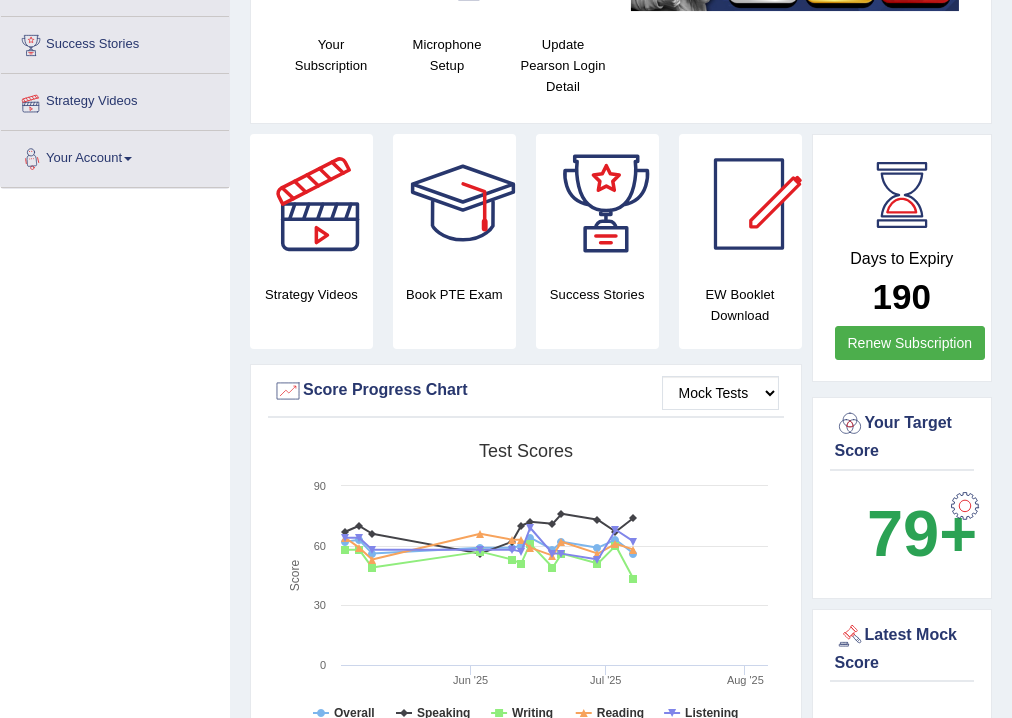 scroll, scrollTop: 271, scrollLeft: 0, axis: vertical 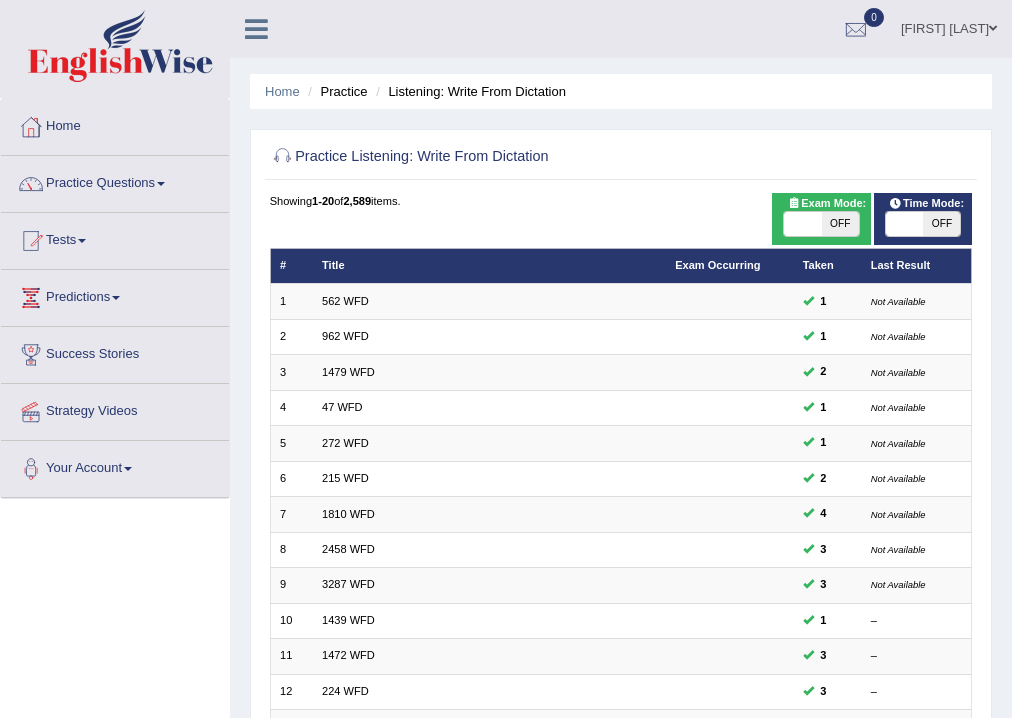 click on "OFF" at bounding box center (840, 224) 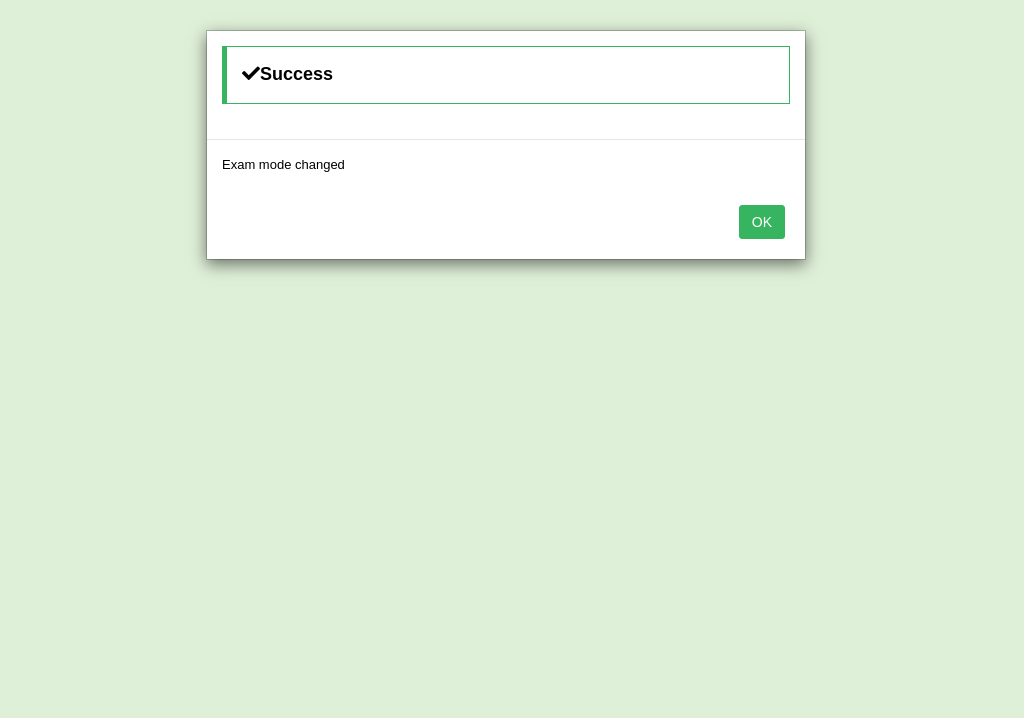 click on "OK" at bounding box center [762, 222] 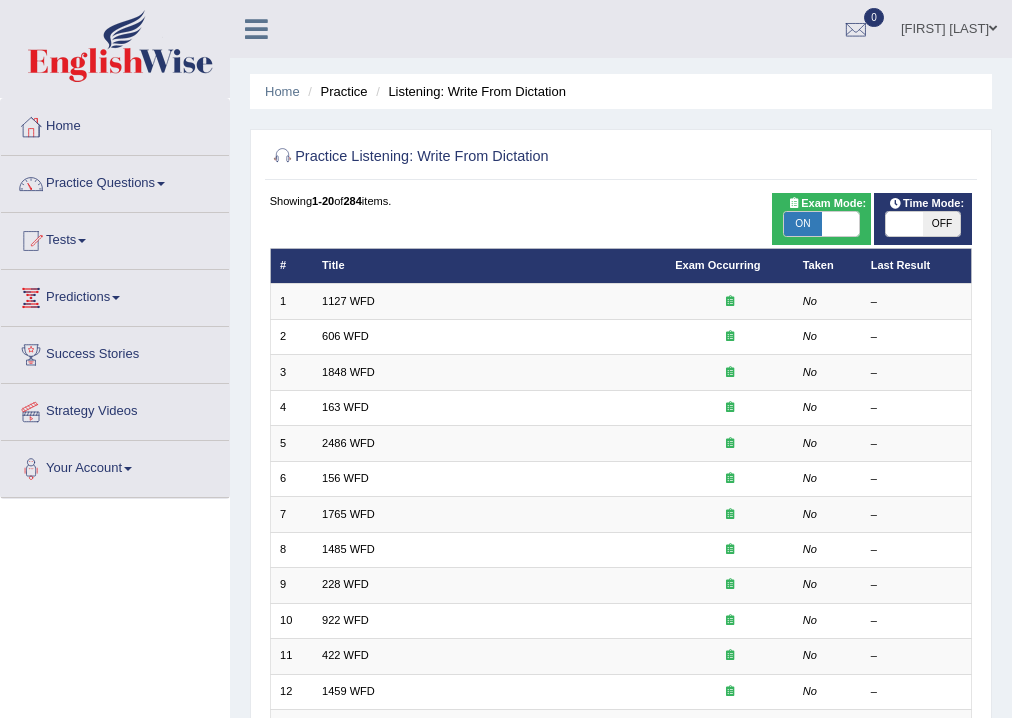 scroll, scrollTop: 0, scrollLeft: 0, axis: both 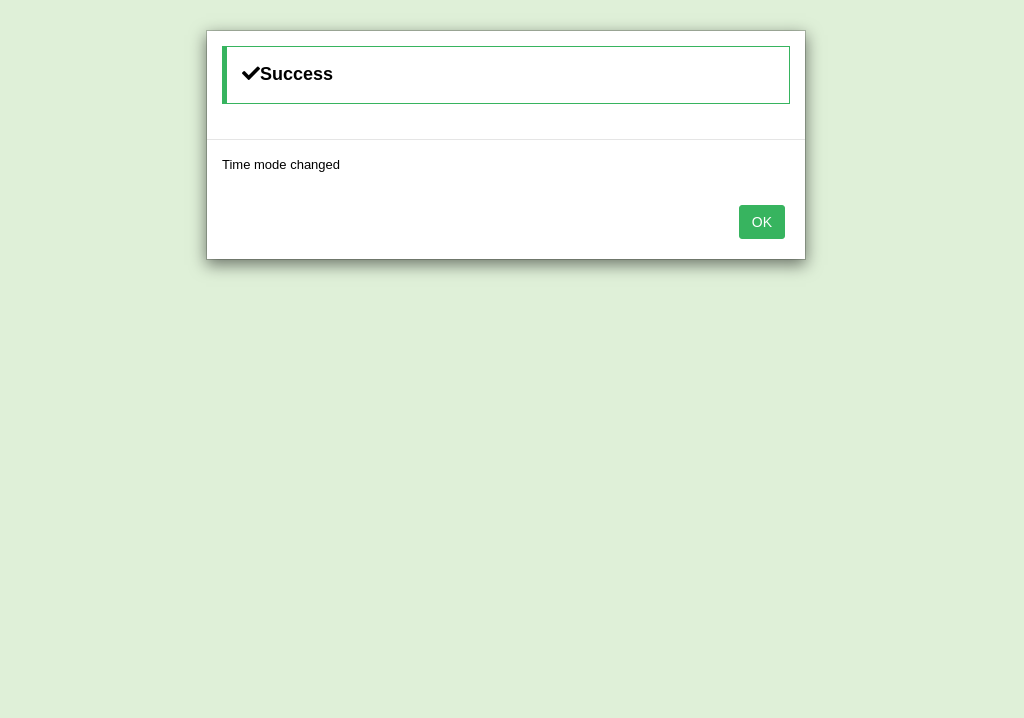 click on "OK" at bounding box center [762, 222] 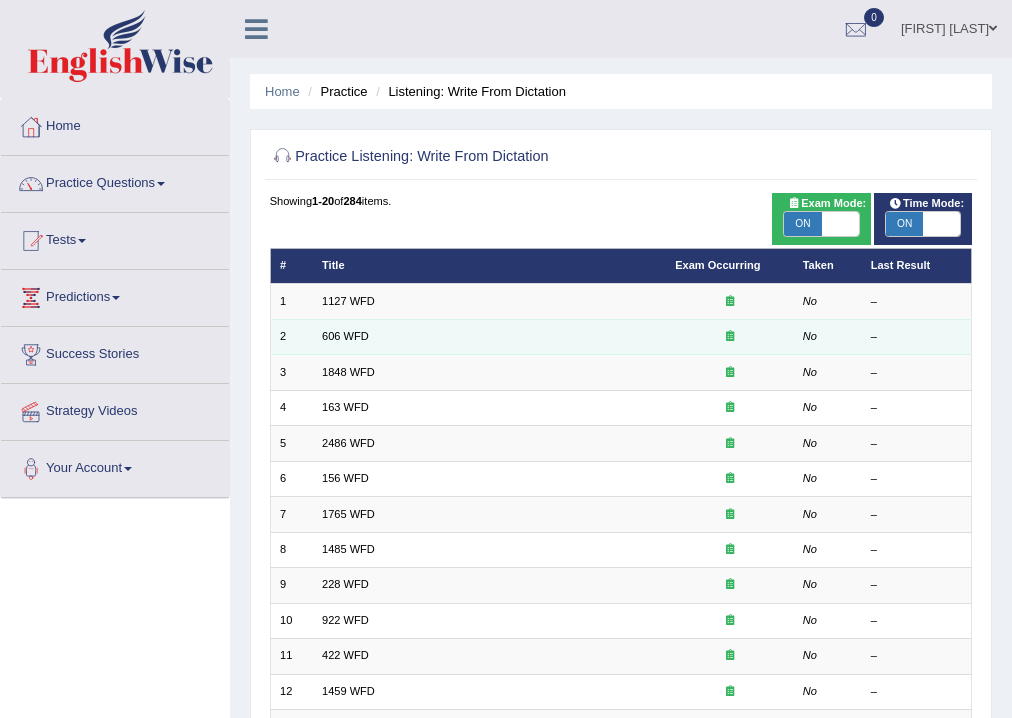 scroll, scrollTop: 80, scrollLeft: 0, axis: vertical 